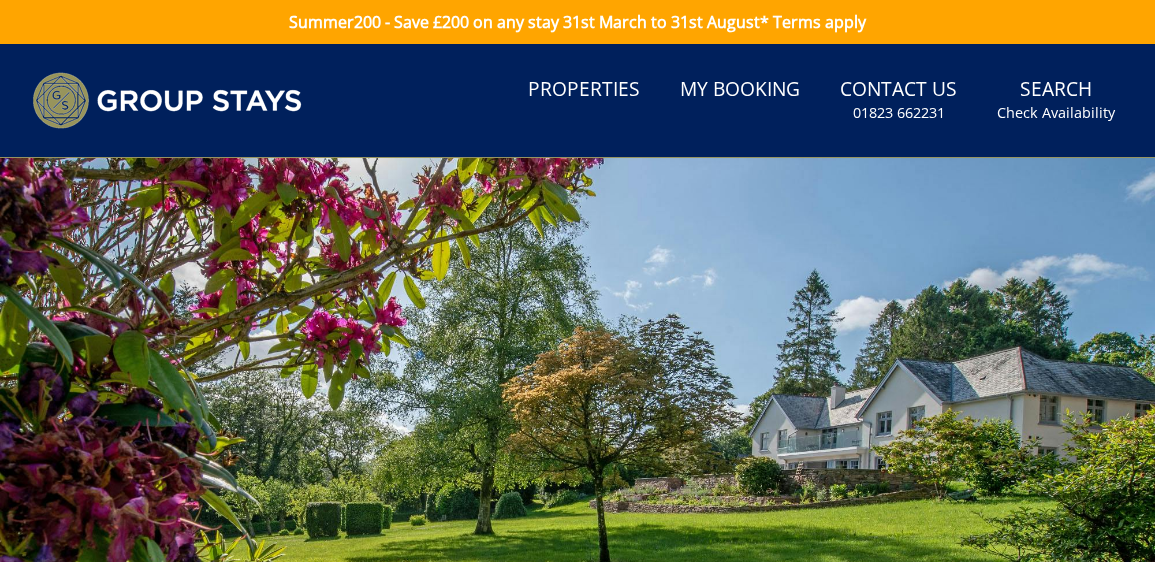 scroll, scrollTop: 0, scrollLeft: 0, axis: both 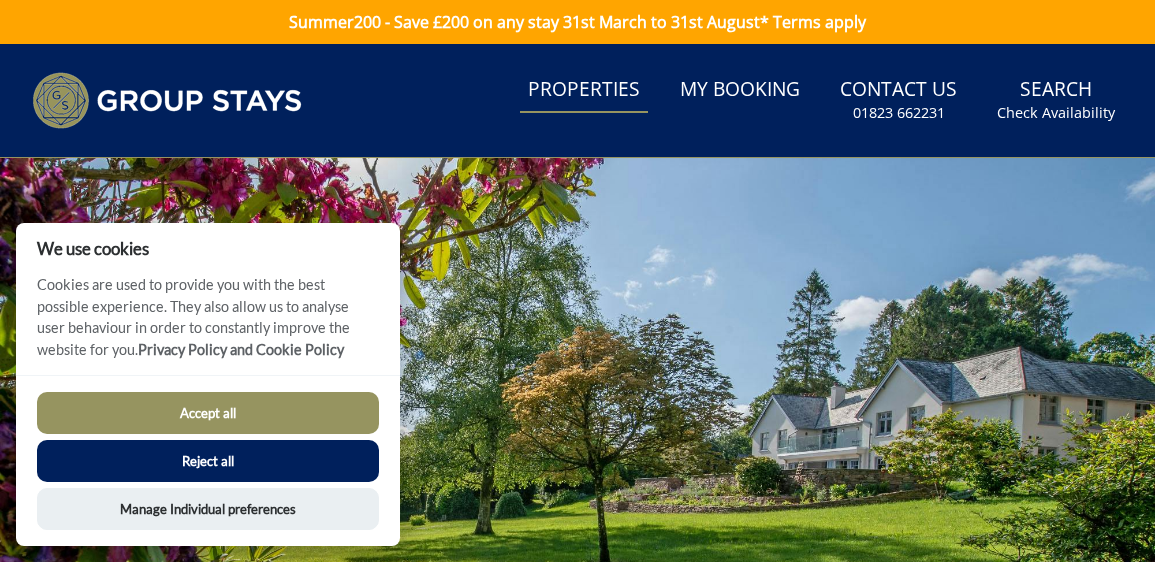 click on "Properties" at bounding box center (584, 90) 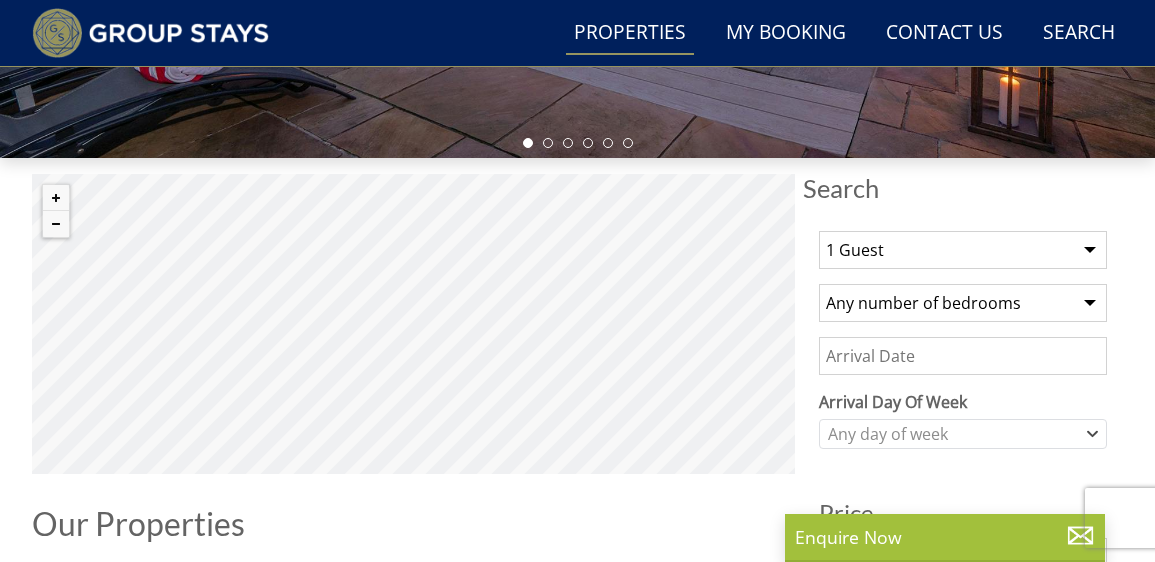 scroll, scrollTop: 606, scrollLeft: 0, axis: vertical 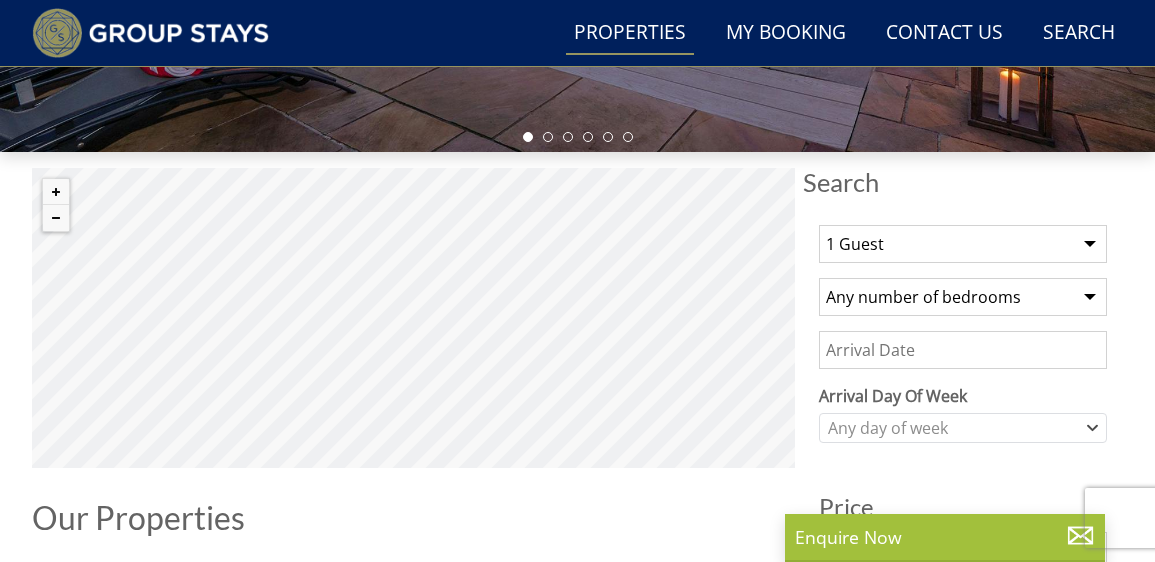 click on "1 Guest
2 Guests
3 Guests
4 Guests
5 Guests
6 Guests
7 Guests
8 Guests
9 Guests
10 Guests
11 Guests
12 Guests
13 Guests
14 Guests
15 Guests
16 Guests
17 Guests
18 Guests
19 Guests
20 Guests
21 Guests
22 Guests
23 Guests
24 Guests
25 Guests
26 Guests
27 Guests
28 Guests
29 Guests
30 Guests
31 Guests
32 Guests
33 Guests
34 Guests
35 Guests
36 Guests
37 Guests
38 Guests
39 Guests
40 Guests
41 Guests
42 Guests
43 Guests
44 Guests
45 Guests
46 Guests
47 Guests
48 Guests
49 Guests
50 Guests" at bounding box center (963, 244) 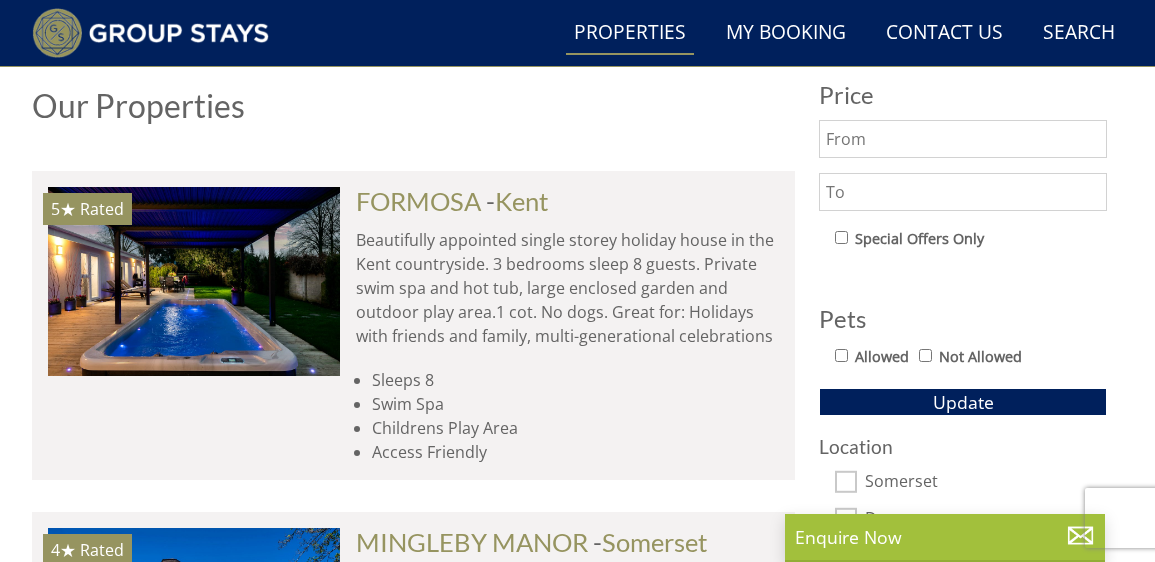 scroll, scrollTop: 1022, scrollLeft: 0, axis: vertical 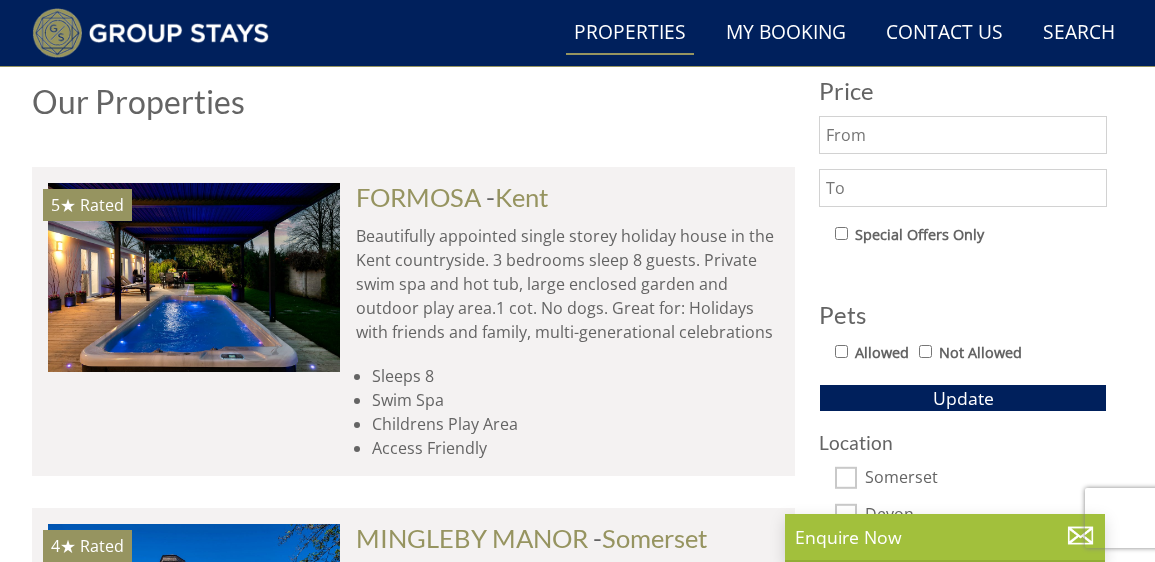 click on "Allowed" at bounding box center [841, 351] 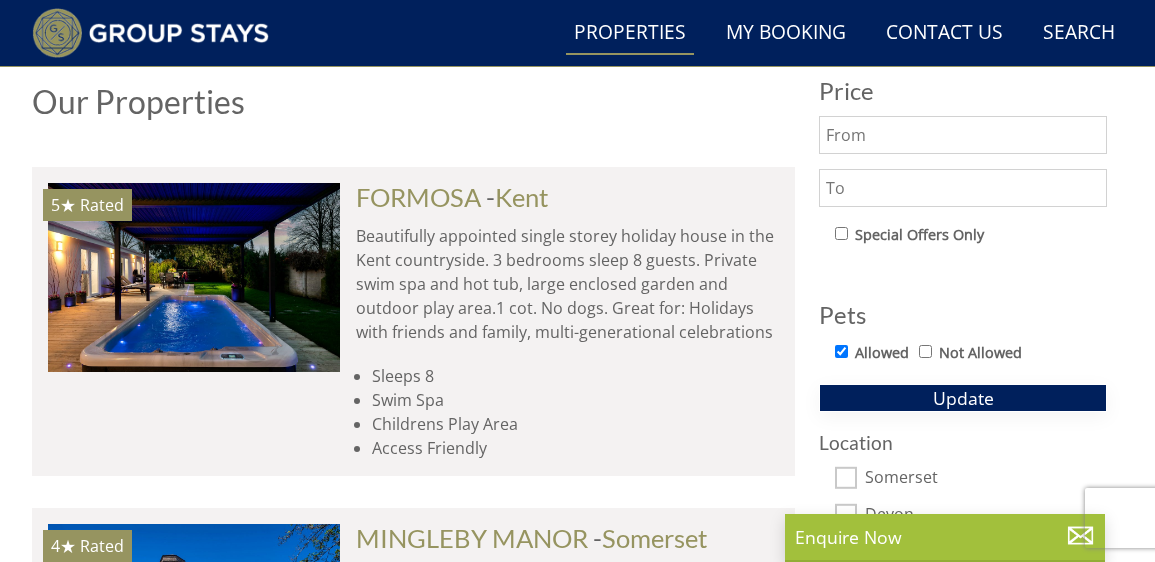 click on "Update" at bounding box center (963, 398) 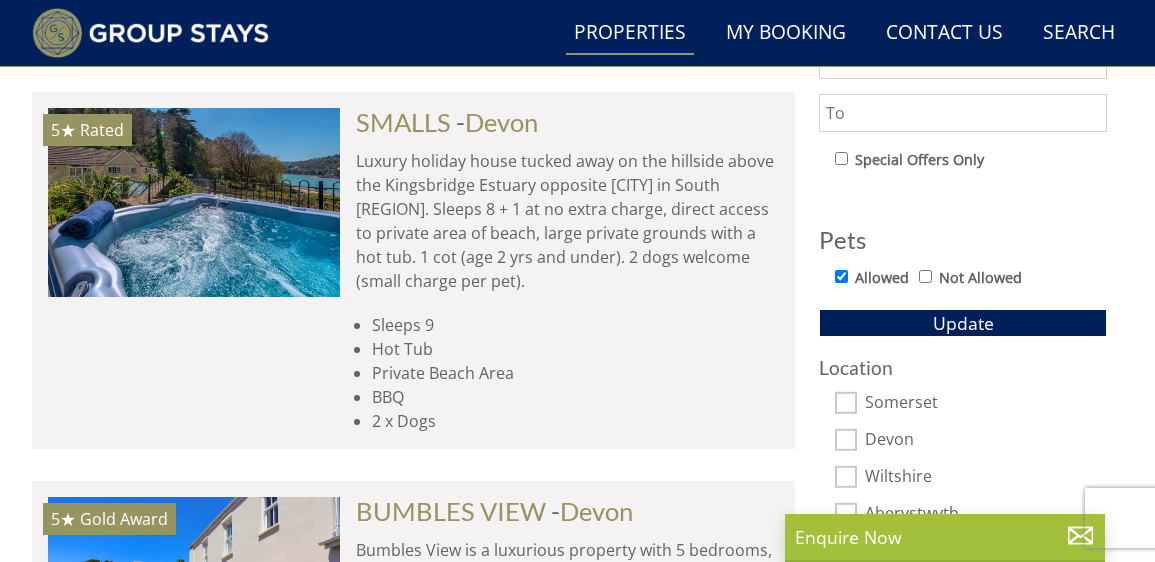 scroll, scrollTop: 1091, scrollLeft: 0, axis: vertical 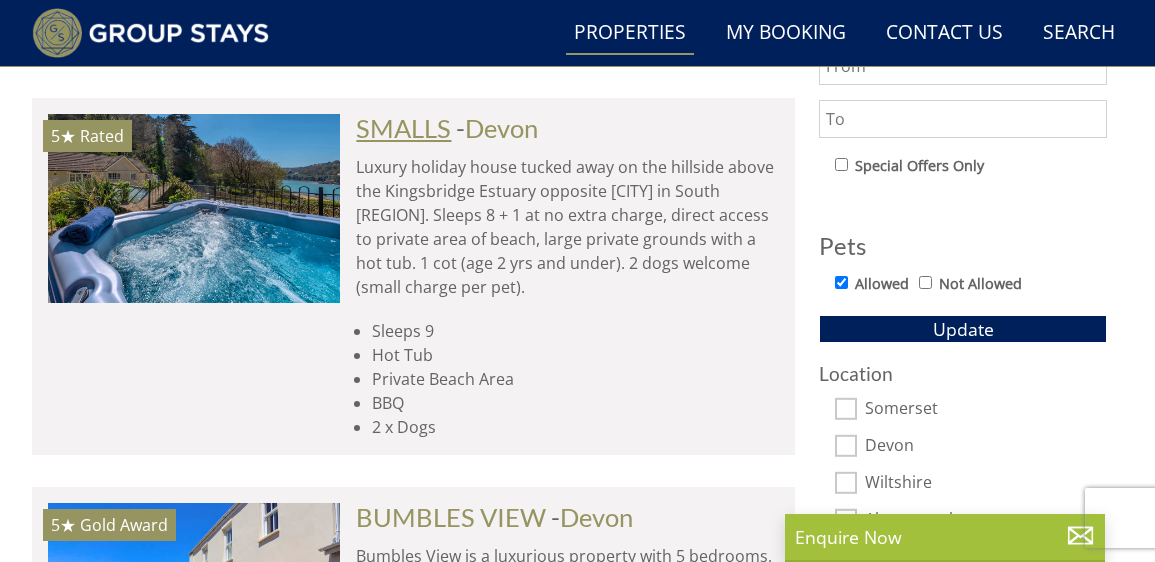 click on "SMALLS" at bounding box center [403, 128] 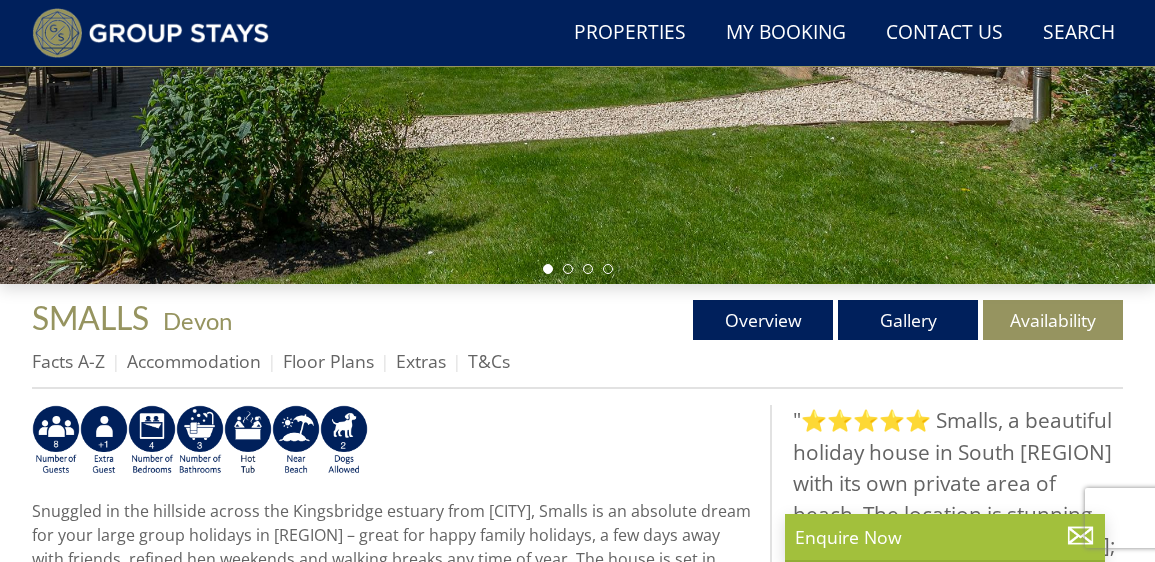 scroll, scrollTop: 476, scrollLeft: 0, axis: vertical 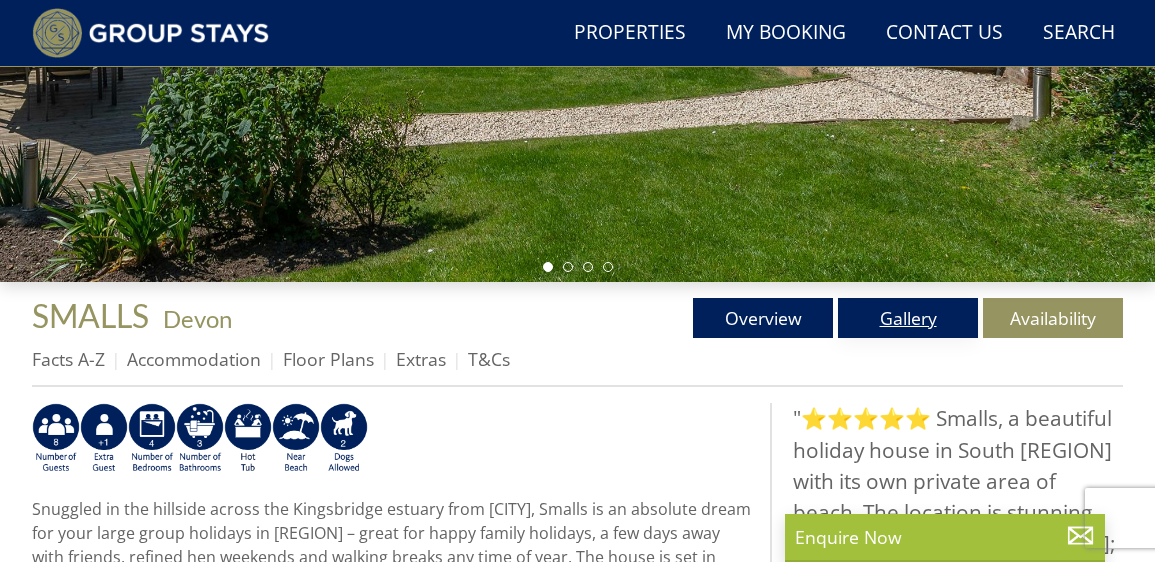 click on "Gallery" at bounding box center [908, 318] 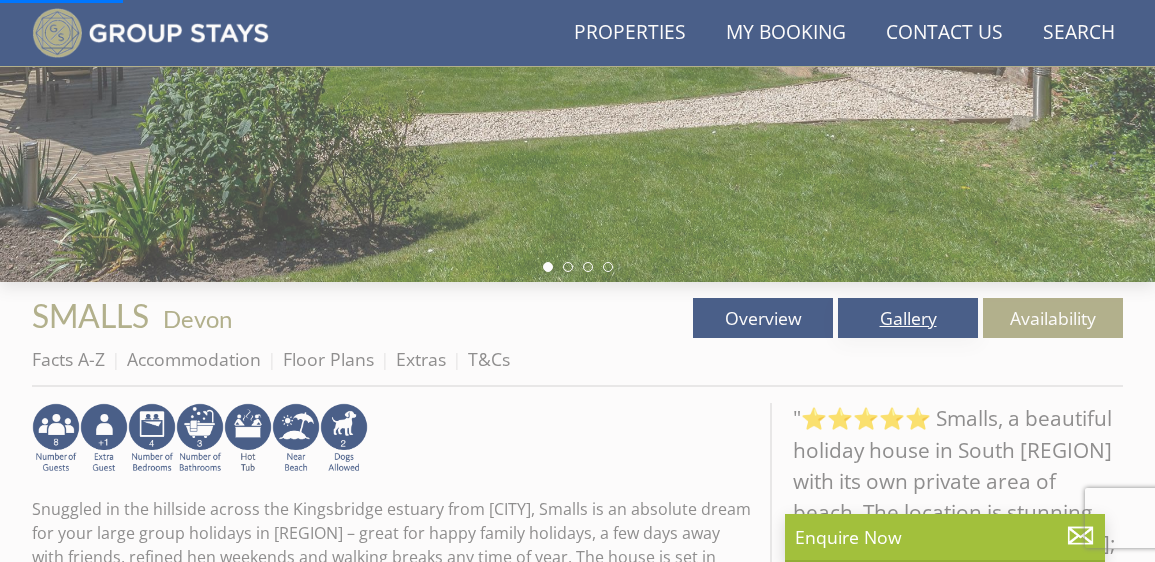 scroll, scrollTop: 392, scrollLeft: 0, axis: vertical 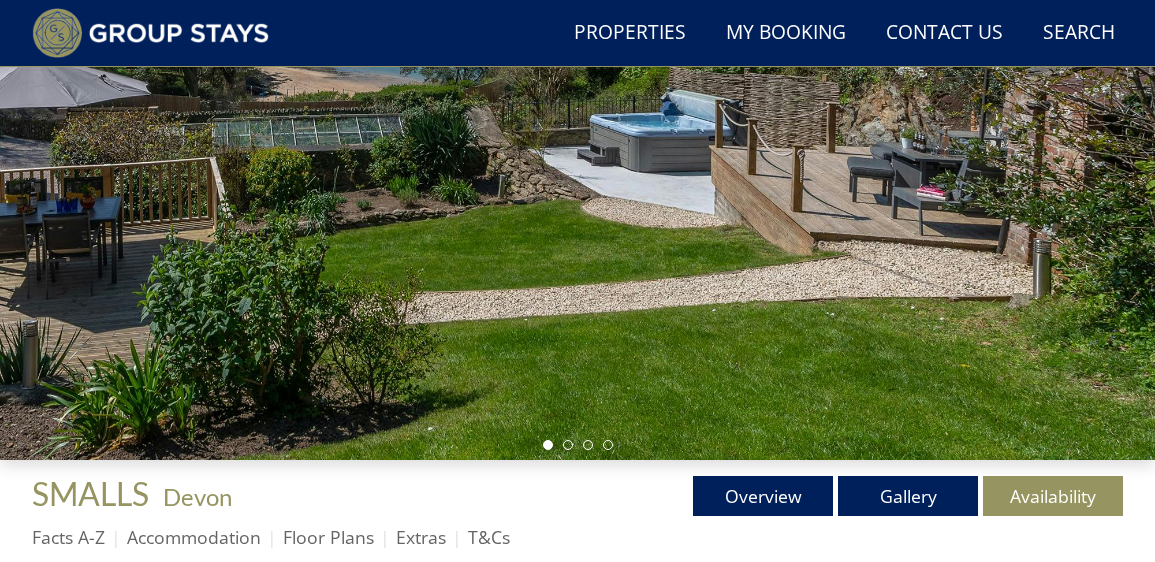 click at bounding box center [577, 136] 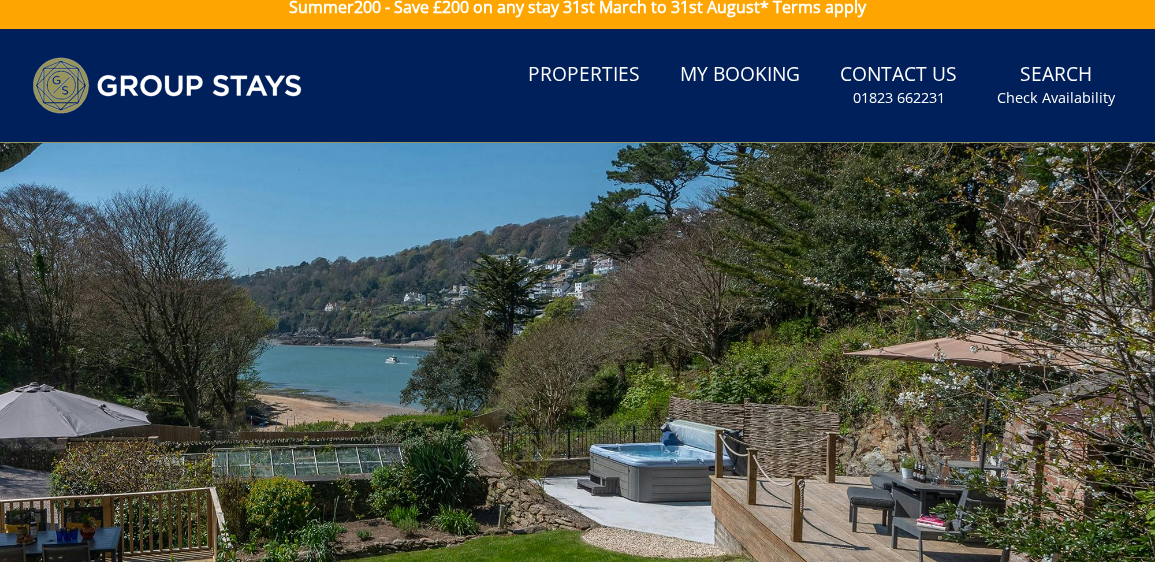 scroll, scrollTop: 16, scrollLeft: 0, axis: vertical 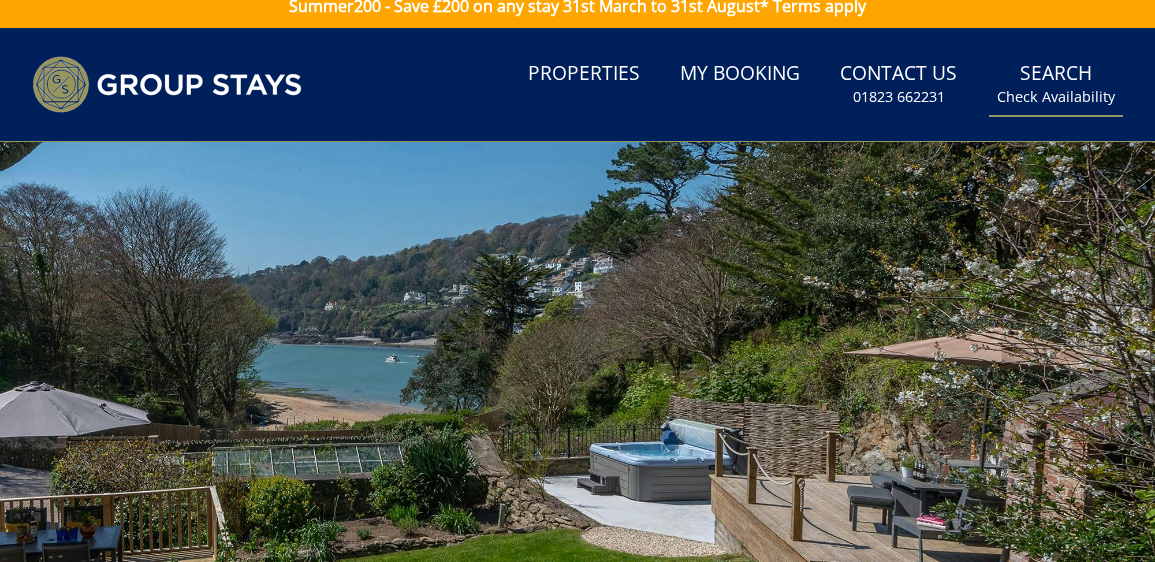 click on "Check Availability" at bounding box center [1056, 97] 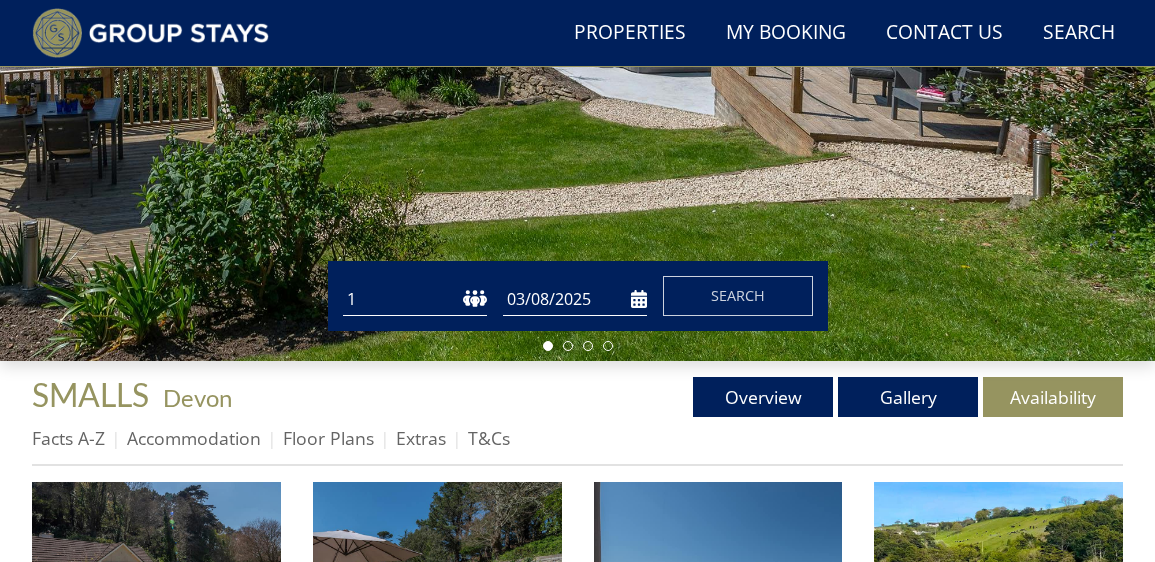 scroll, scrollTop: 520, scrollLeft: 0, axis: vertical 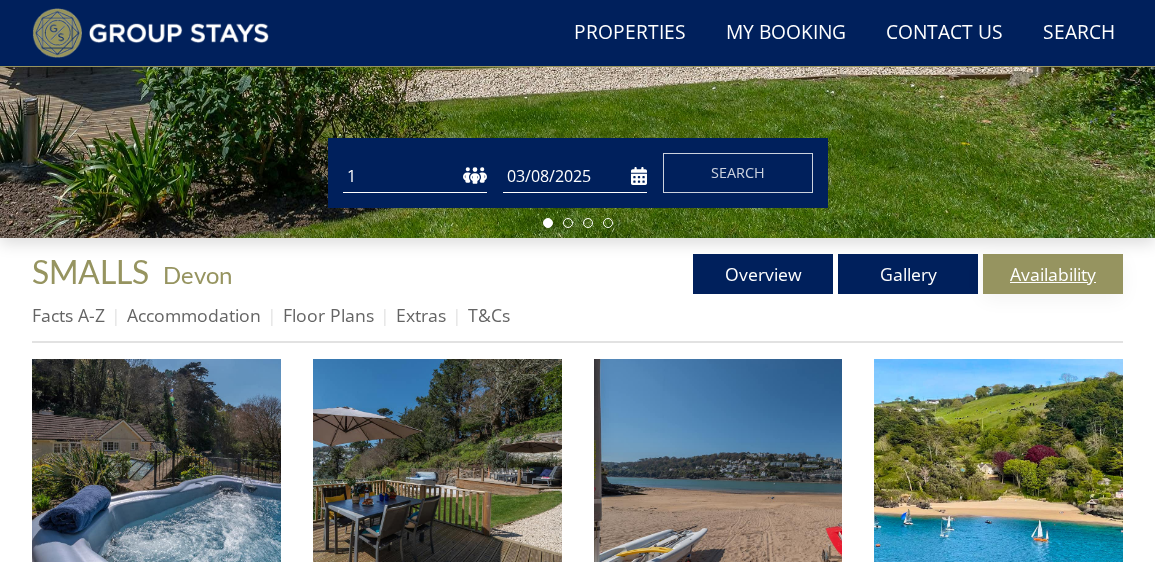 click on "Availability" at bounding box center [1053, 274] 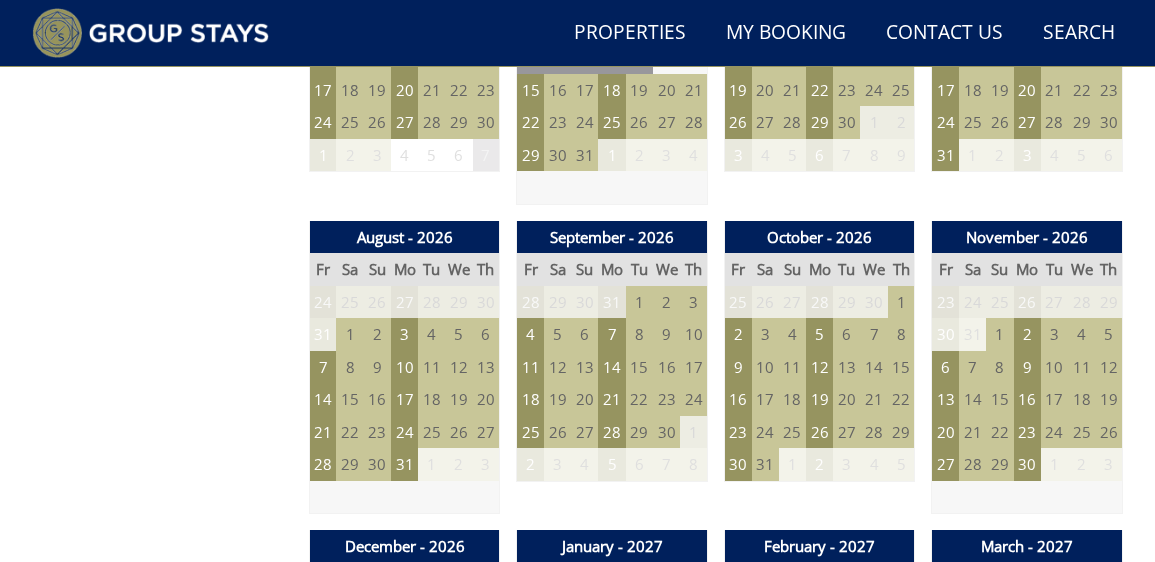 scroll, scrollTop: 1629, scrollLeft: 0, axis: vertical 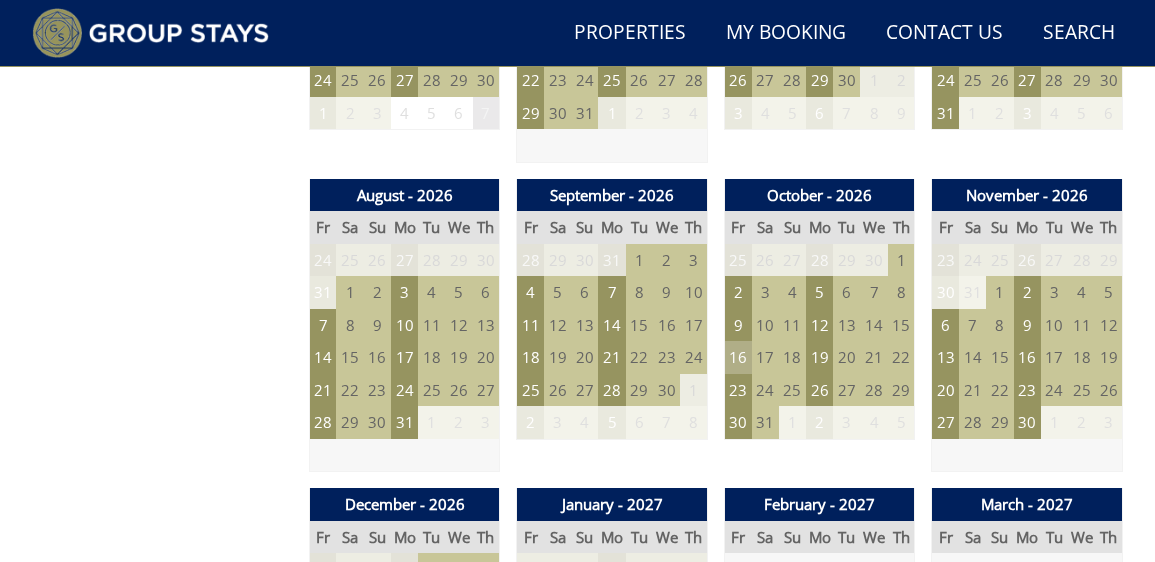 click on "16" at bounding box center [737, 357] 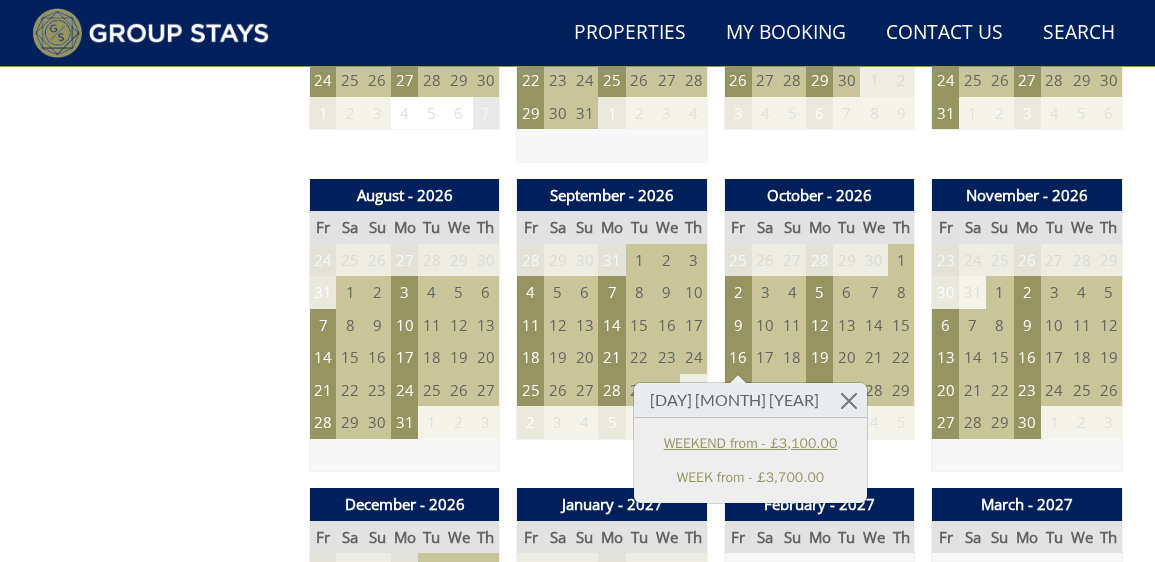 click on "WEEKEND from  - £3,100.00" at bounding box center [750, 443] 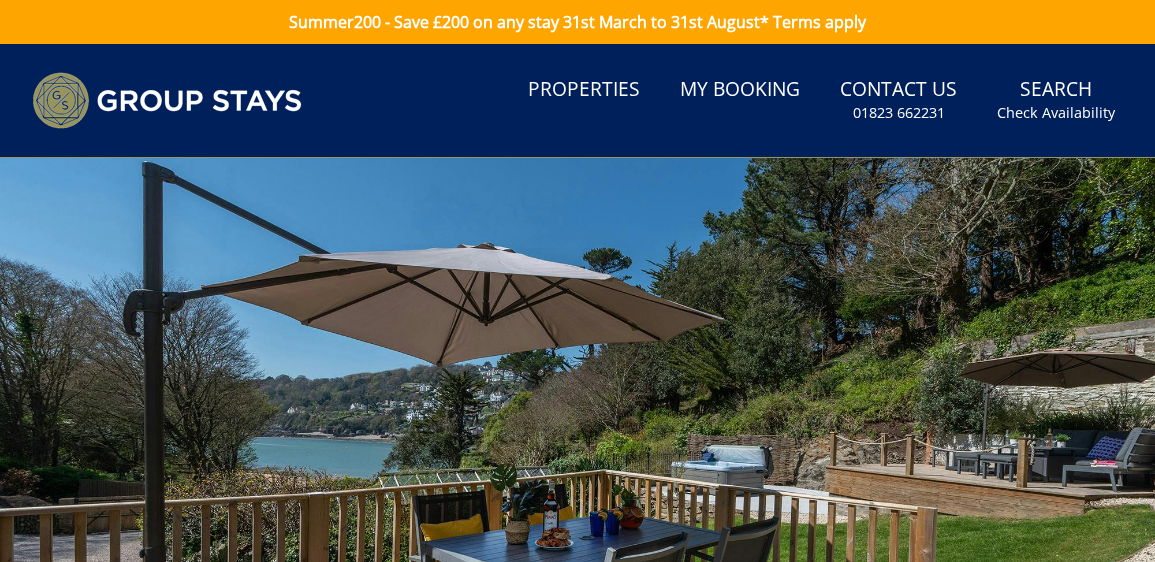 scroll, scrollTop: 21, scrollLeft: 0, axis: vertical 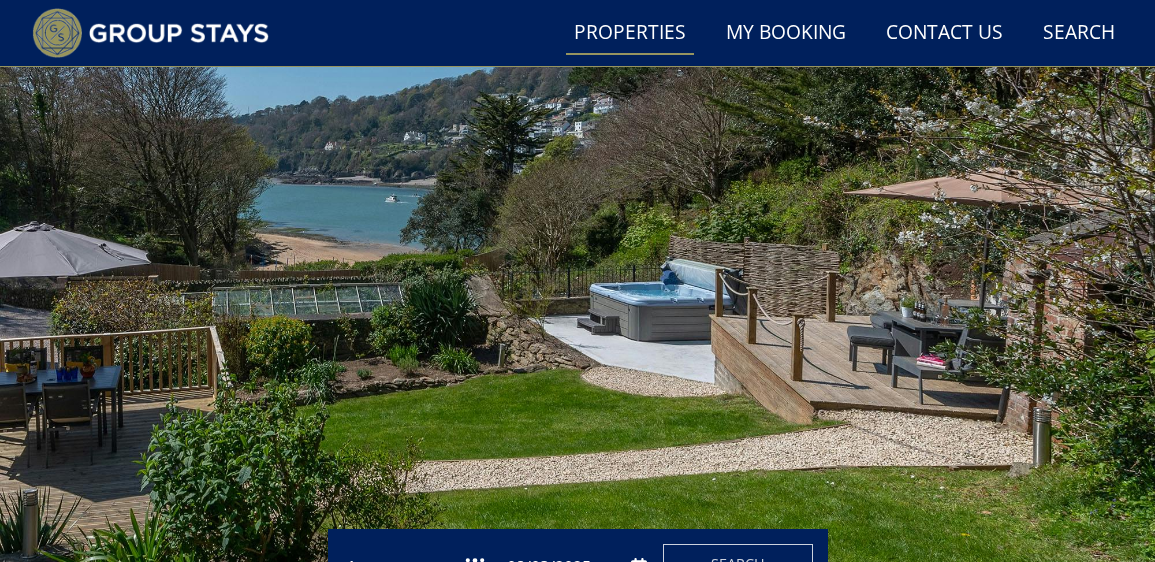 click on "Properties" at bounding box center (630, 33) 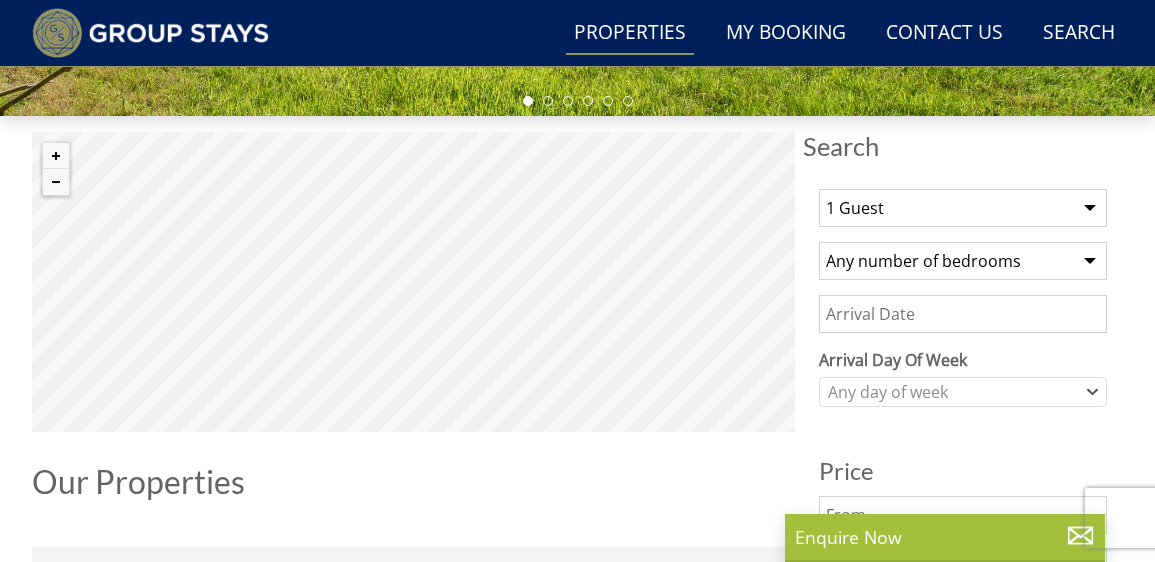 scroll, scrollTop: 671, scrollLeft: 0, axis: vertical 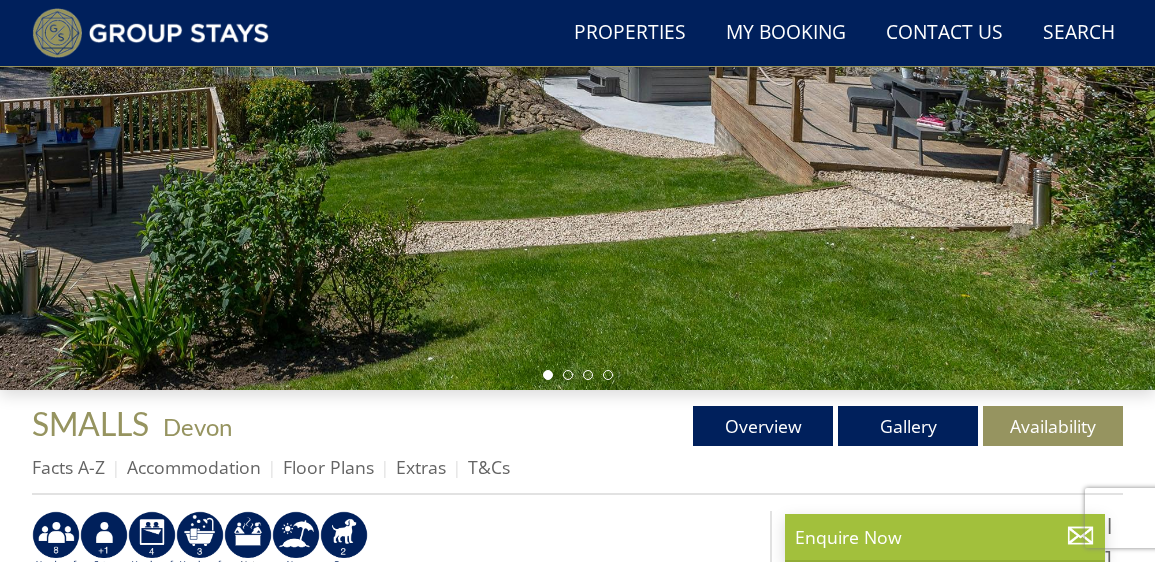 select on "8" 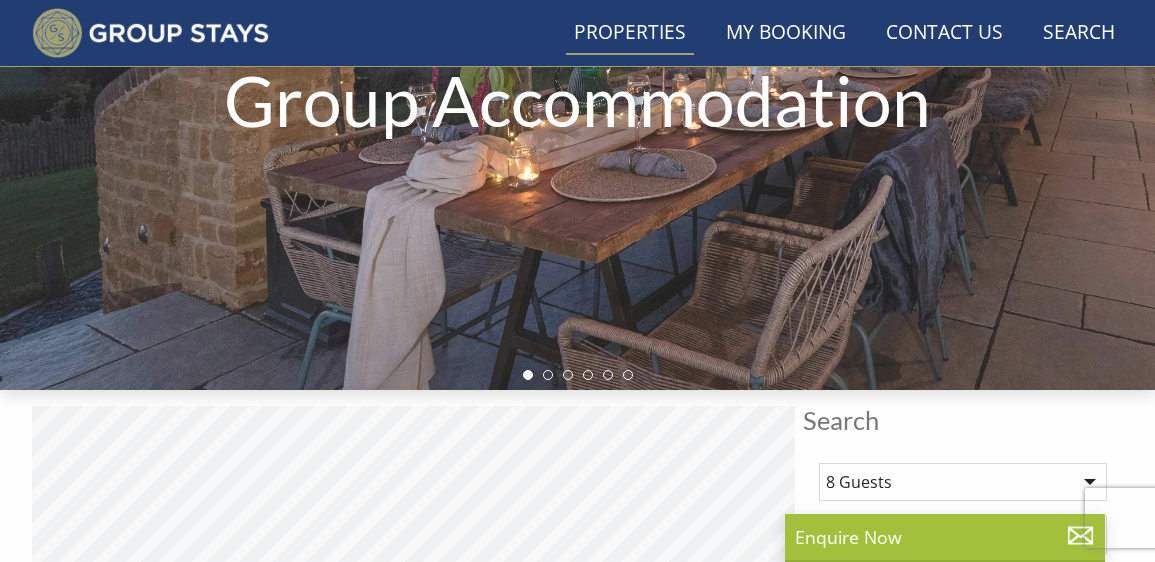 scroll, scrollTop: 1091, scrollLeft: 0, axis: vertical 